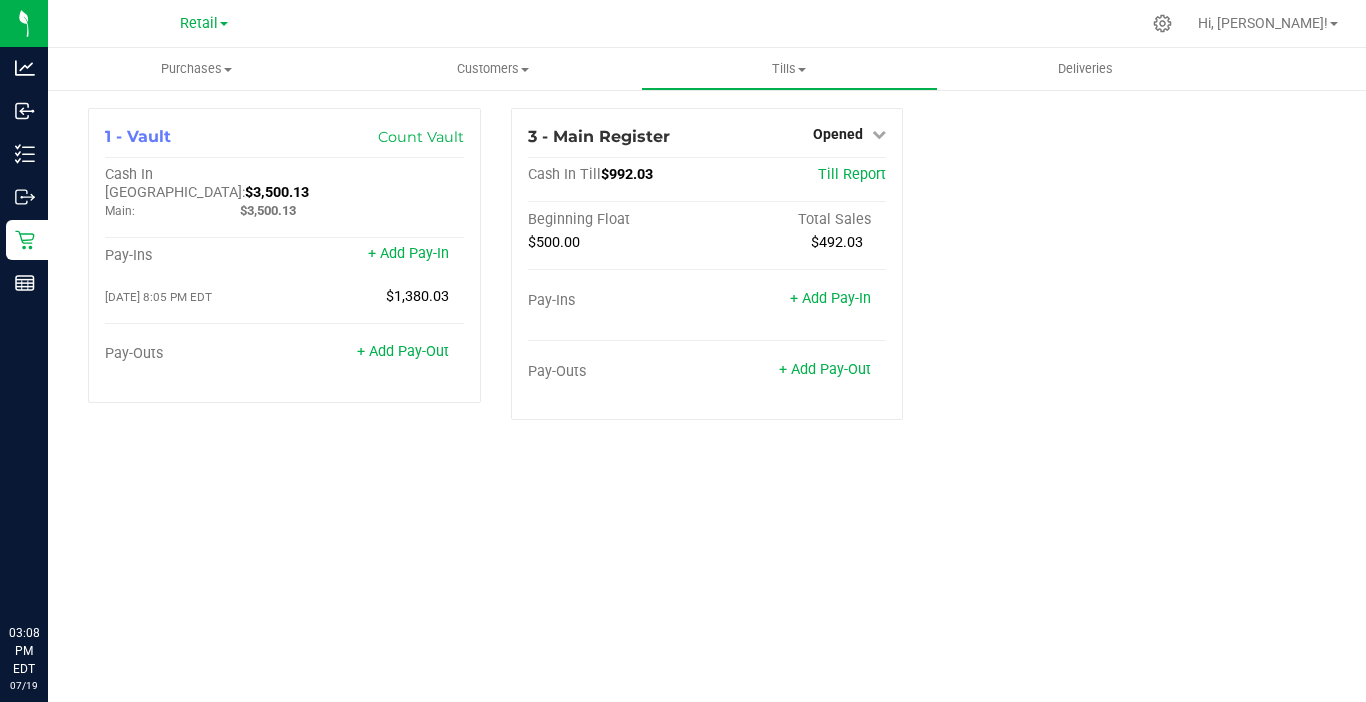 scroll, scrollTop: 0, scrollLeft: 0, axis: both 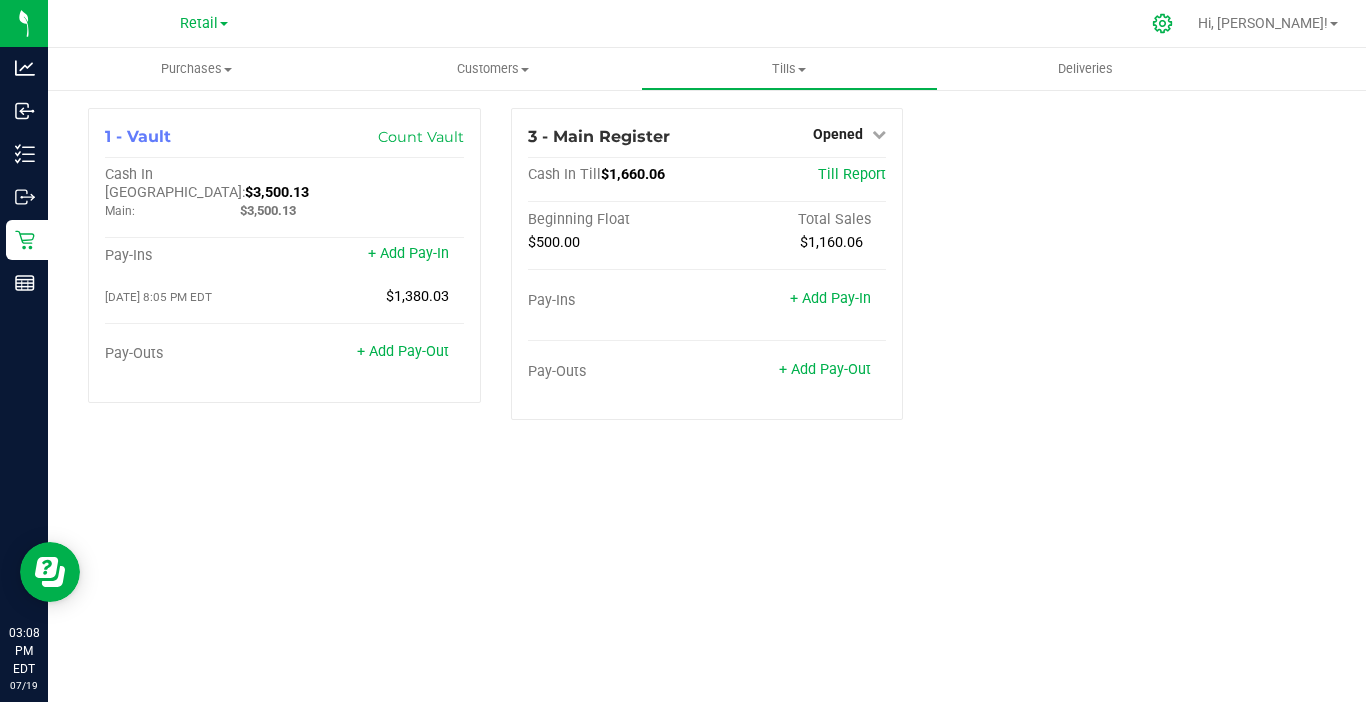 click 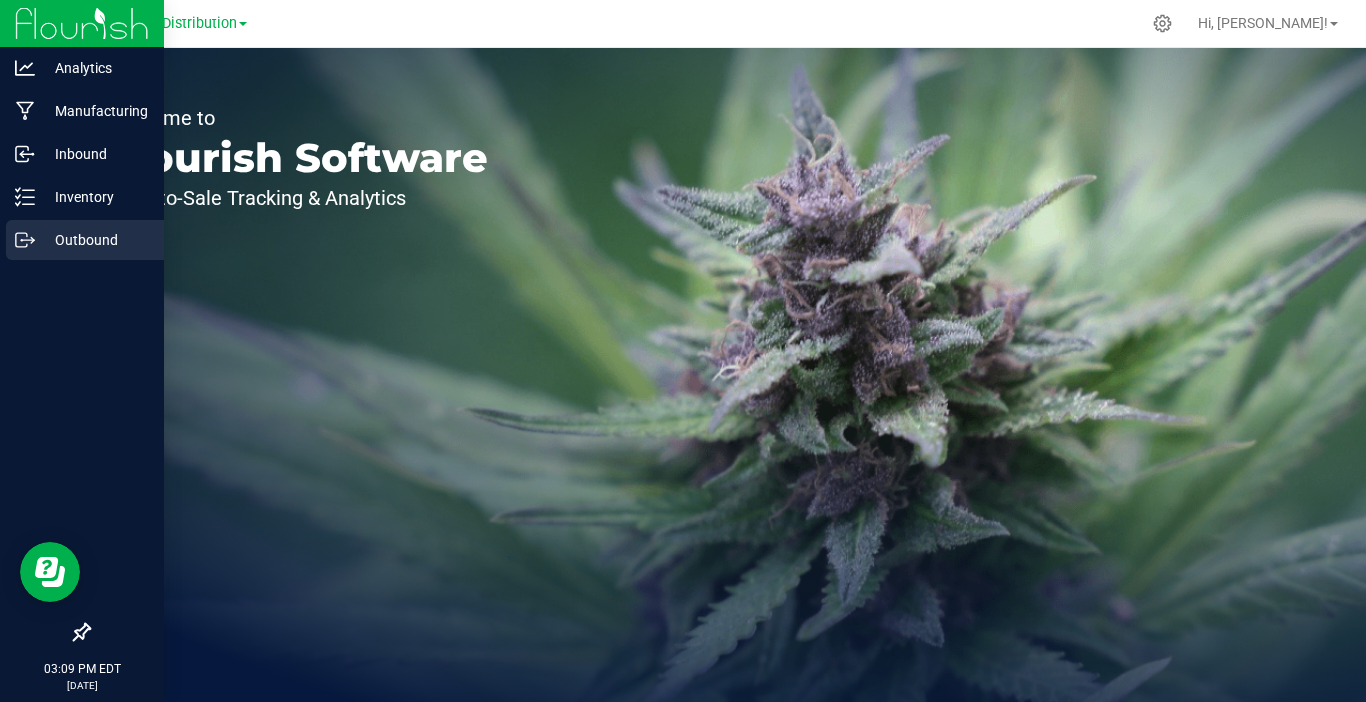 click on "Outbound" at bounding box center (85, 240) 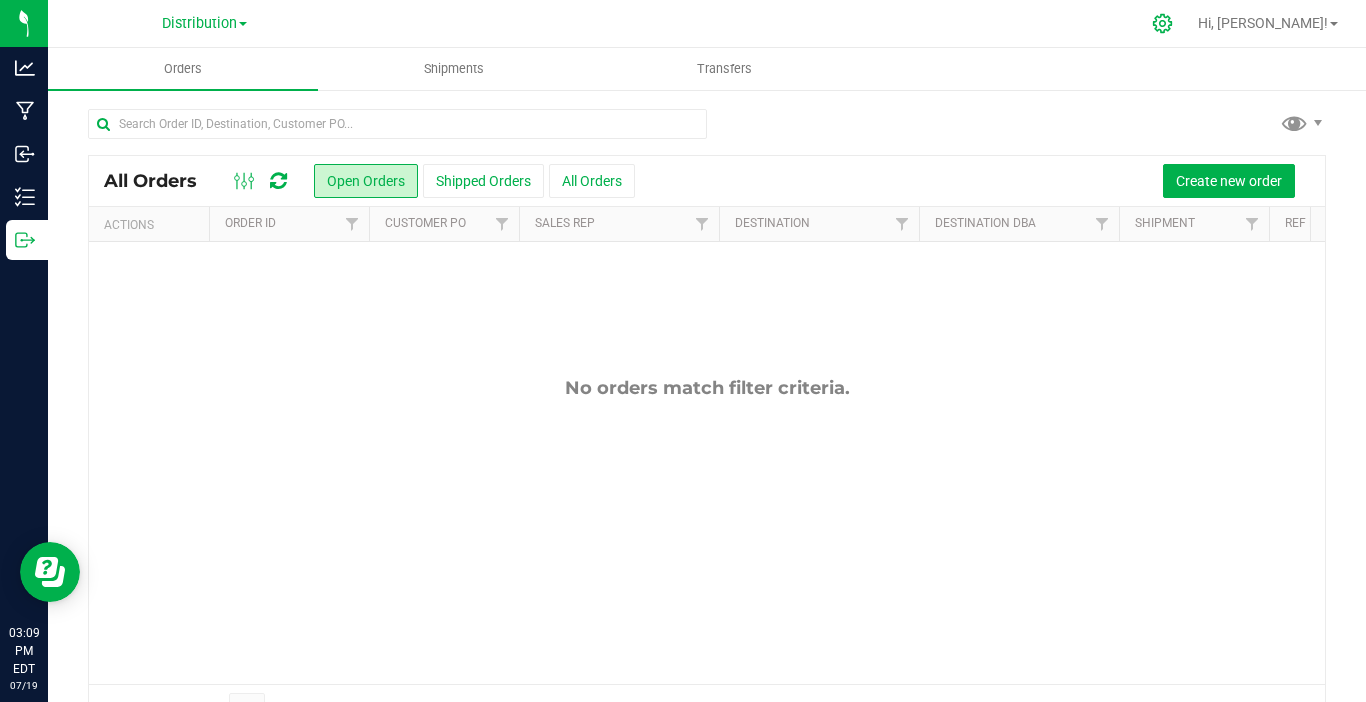 click 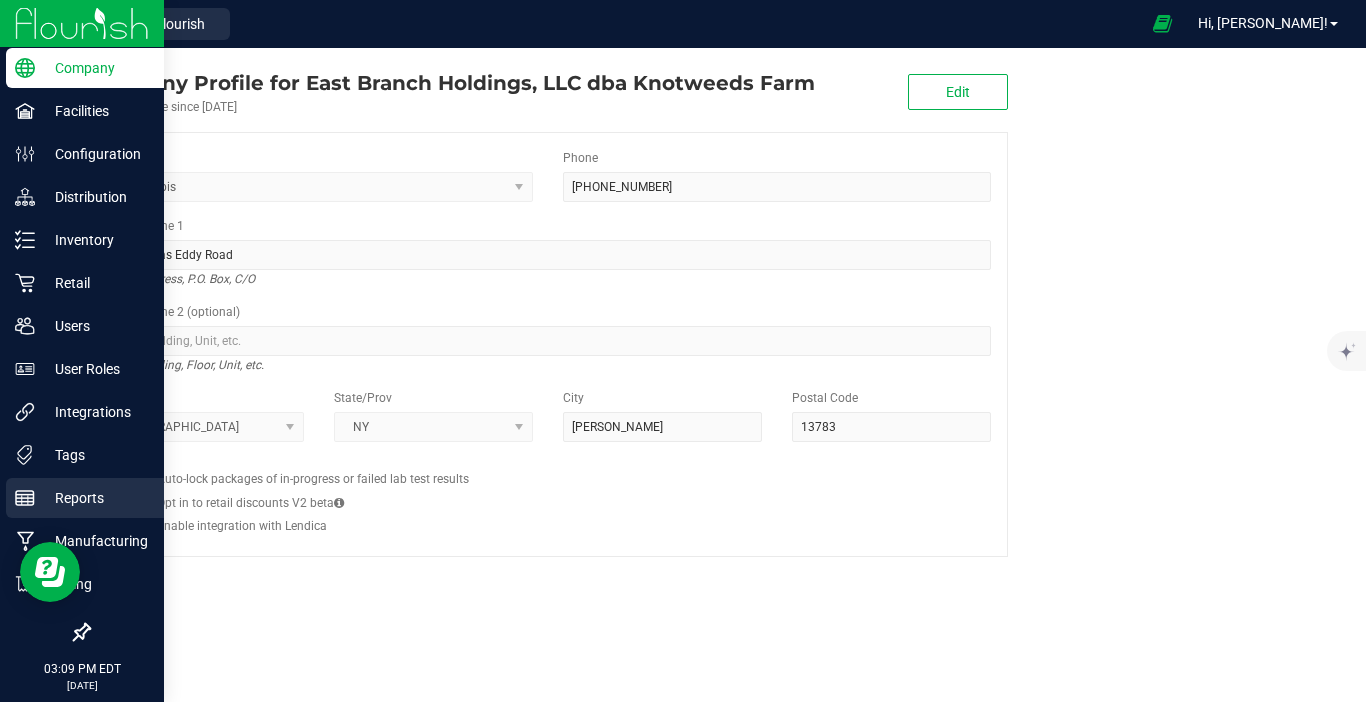 click 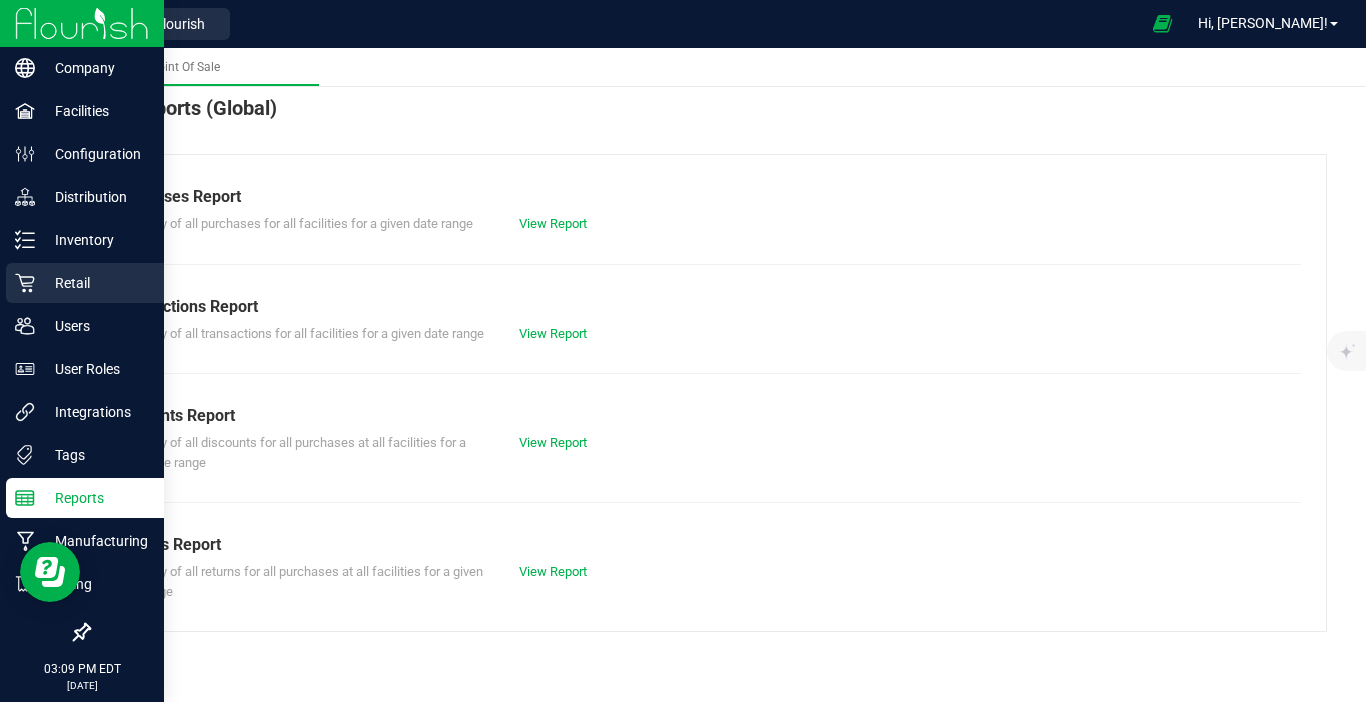 click on "Retail" at bounding box center [95, 283] 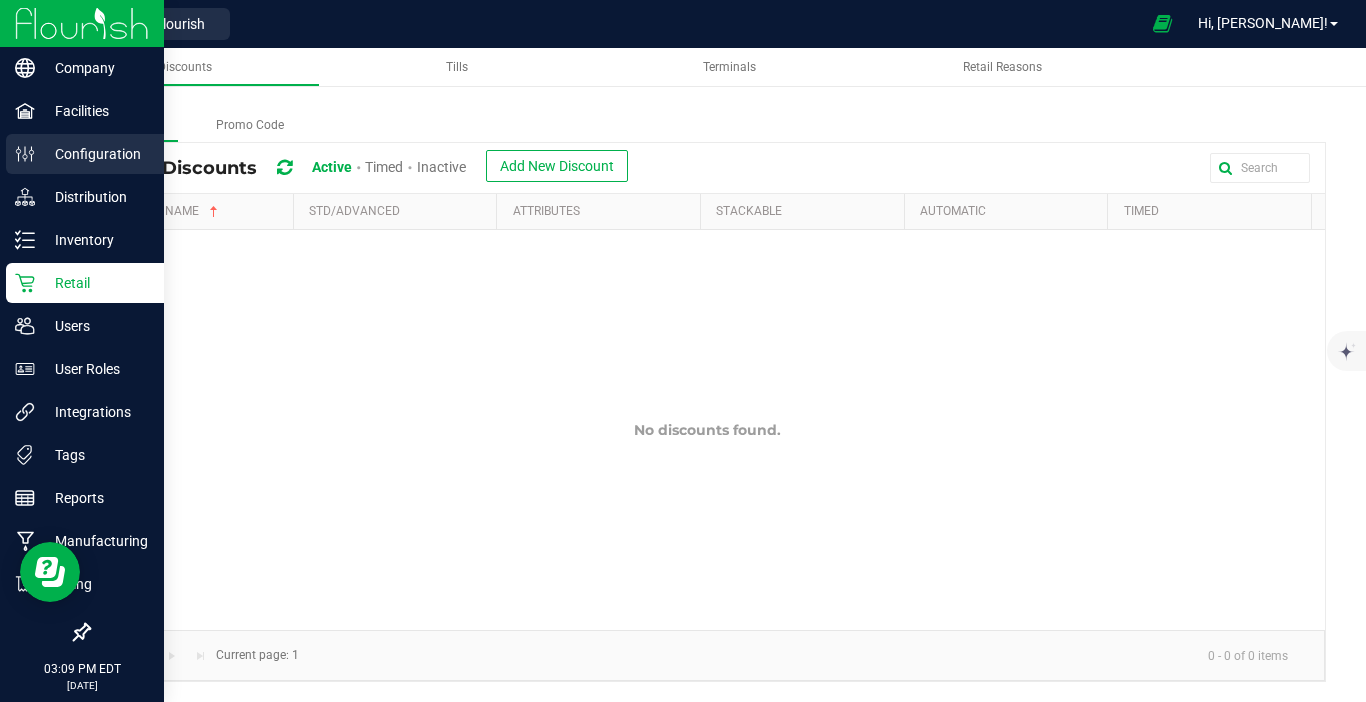 click on "Configuration" at bounding box center [85, 154] 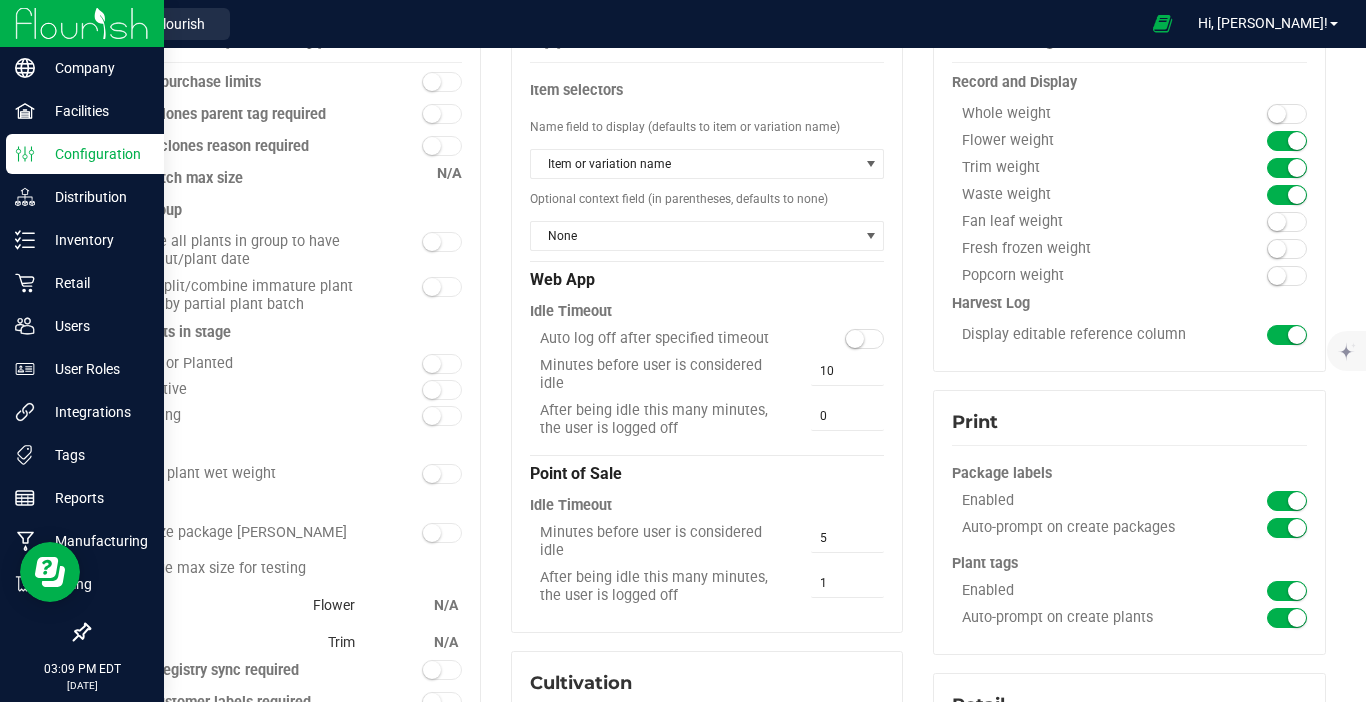 scroll, scrollTop: 0, scrollLeft: 0, axis: both 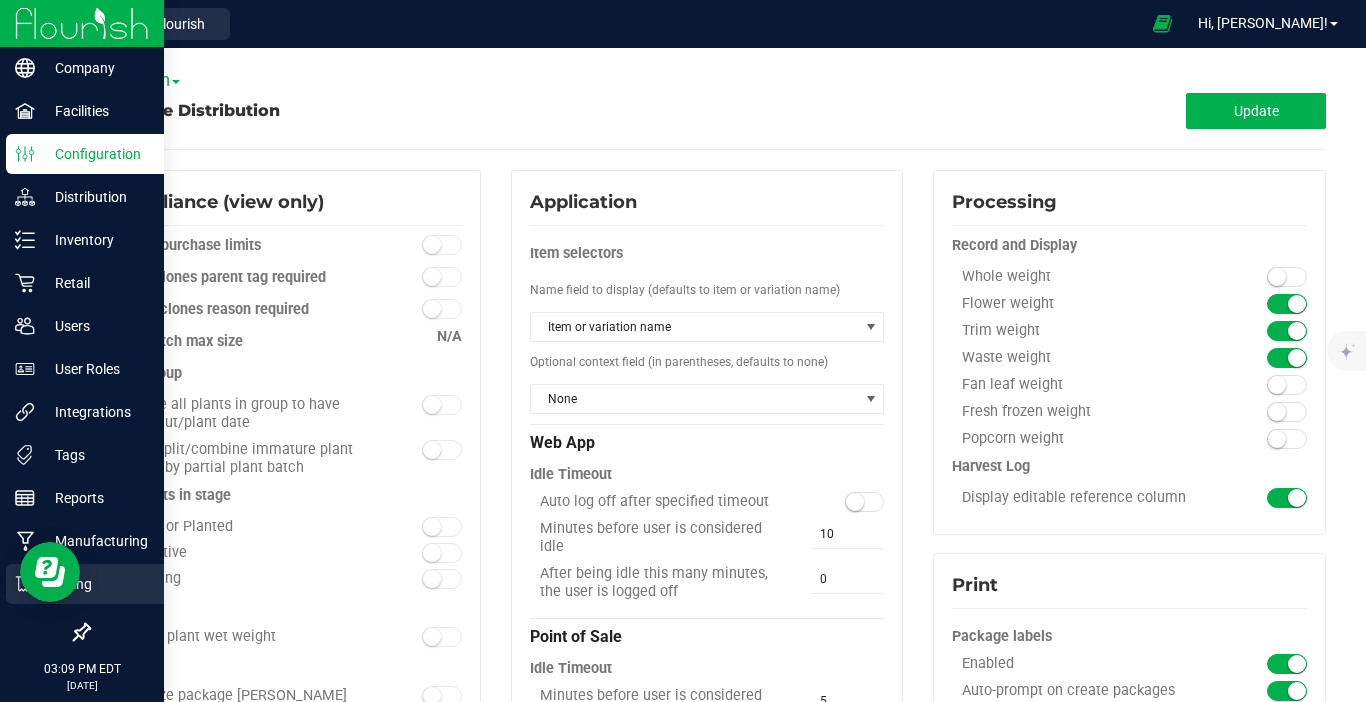 click on "Billing" at bounding box center (95, 584) 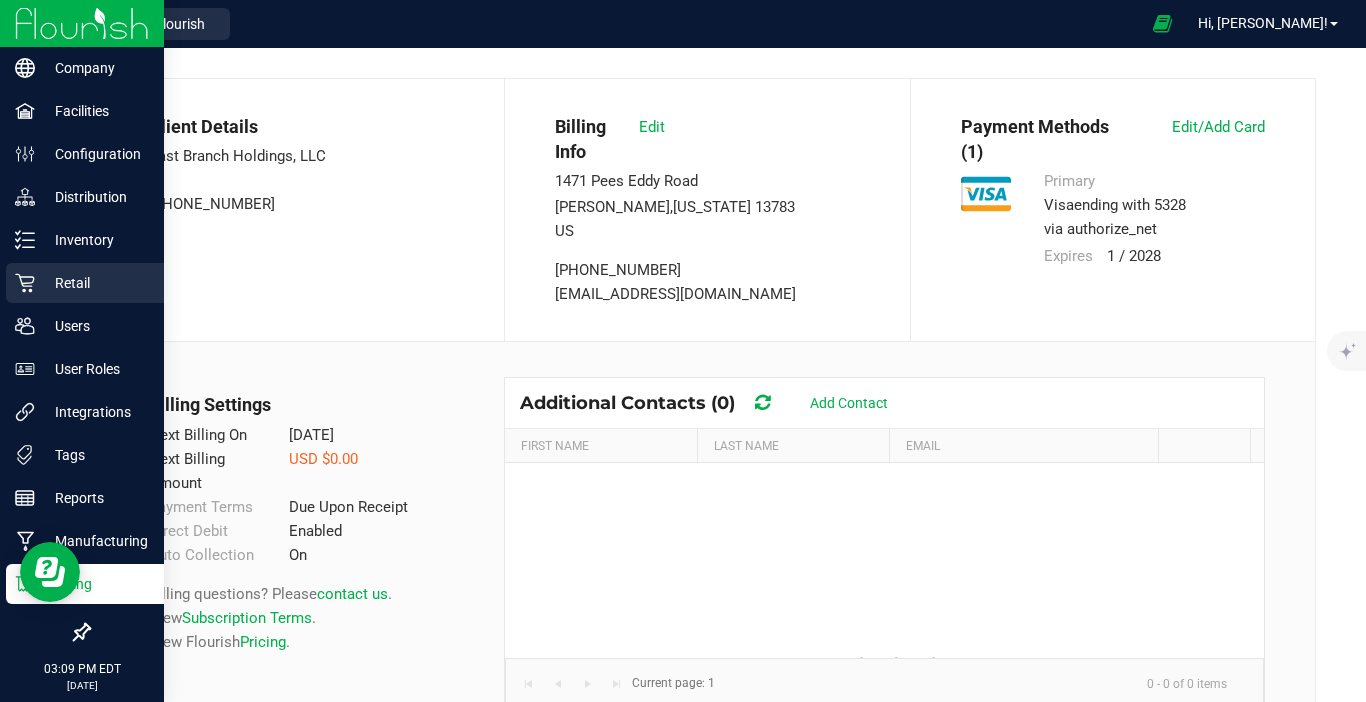 click on "Retail" at bounding box center (85, 283) 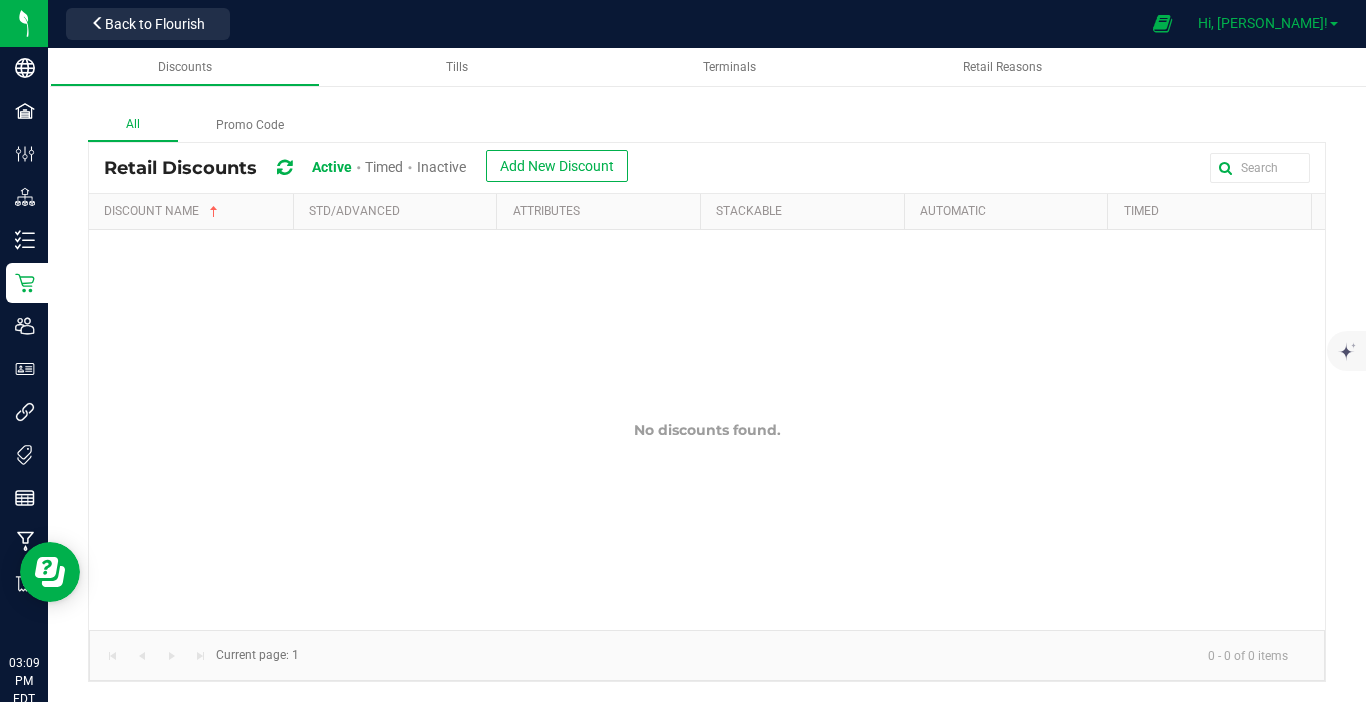 click on "Hi, [PERSON_NAME]!" at bounding box center (1268, 23) 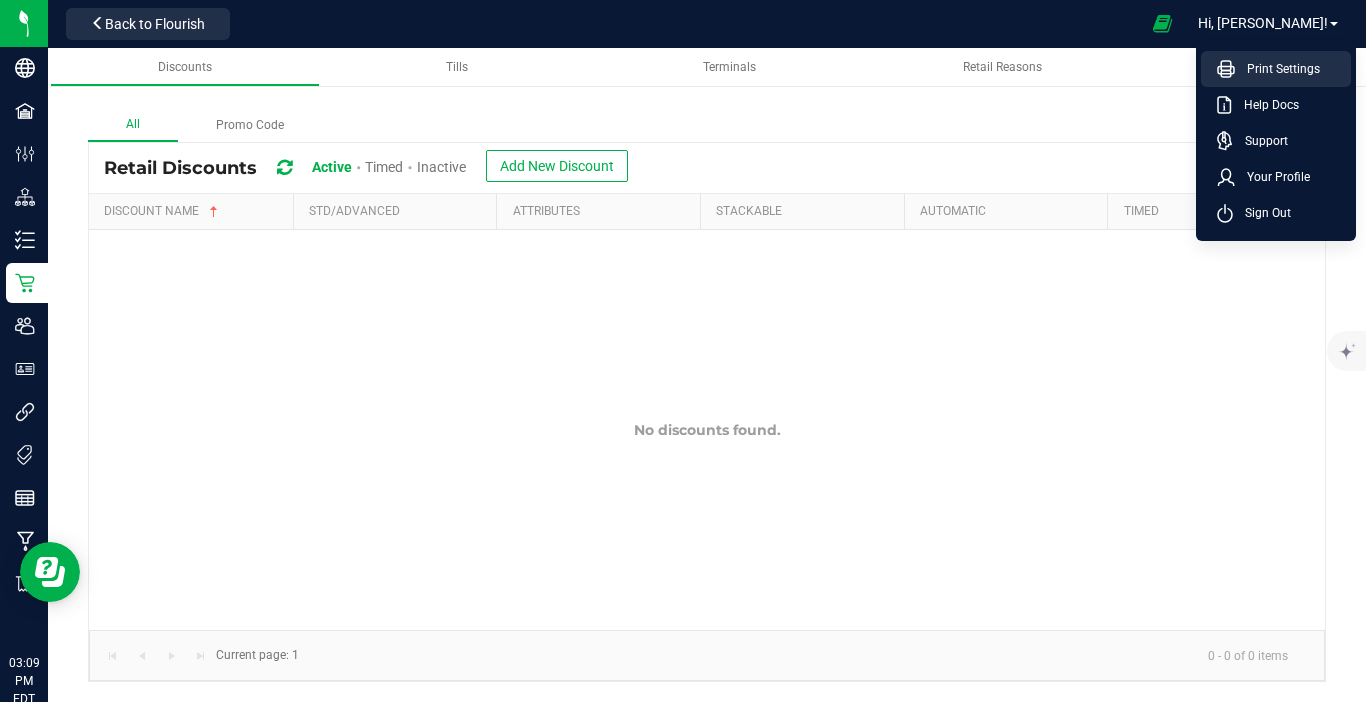 click on "Print Settings" at bounding box center (1277, 69) 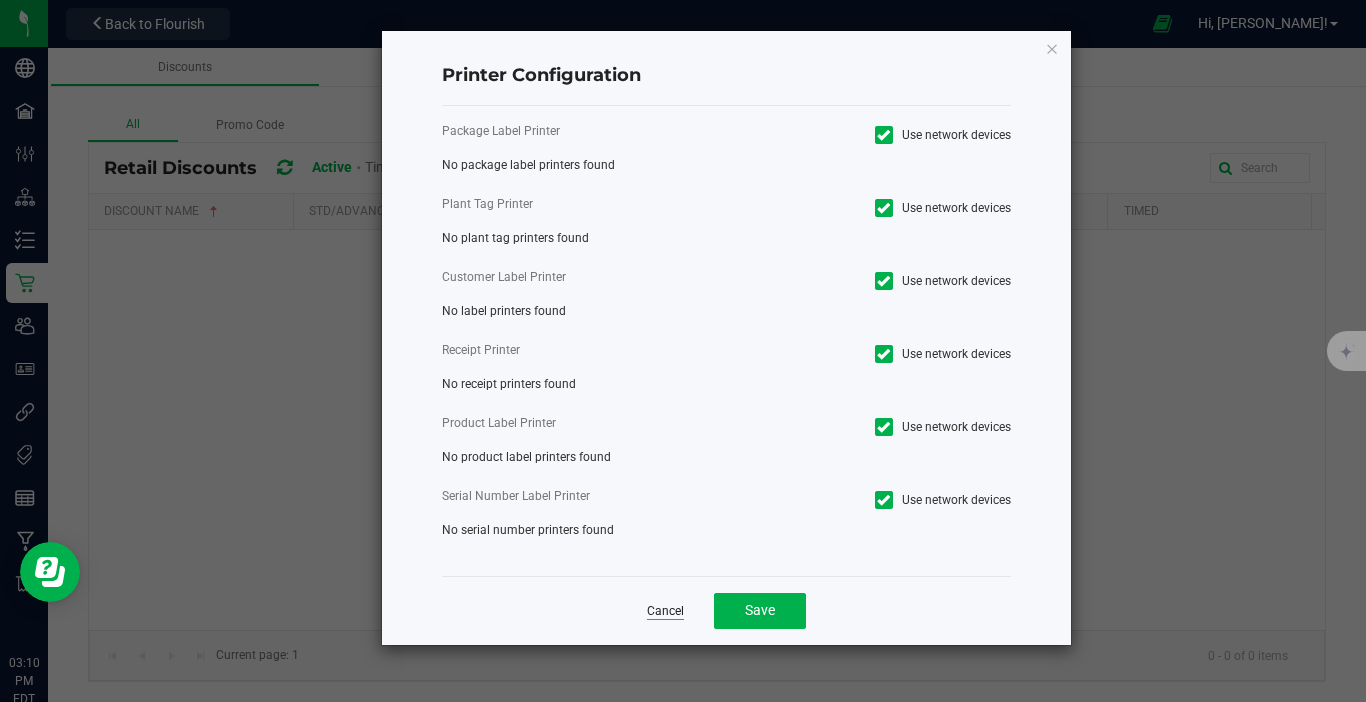 click on "Cancel" 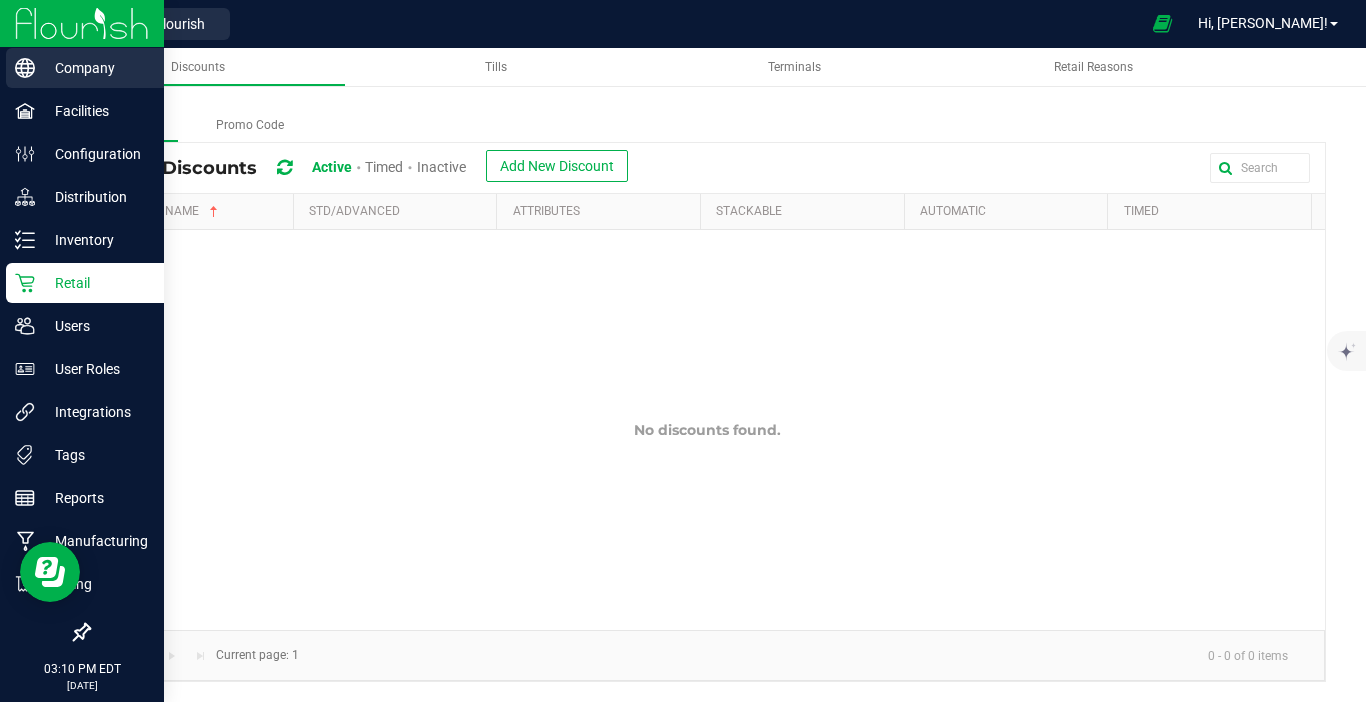 click 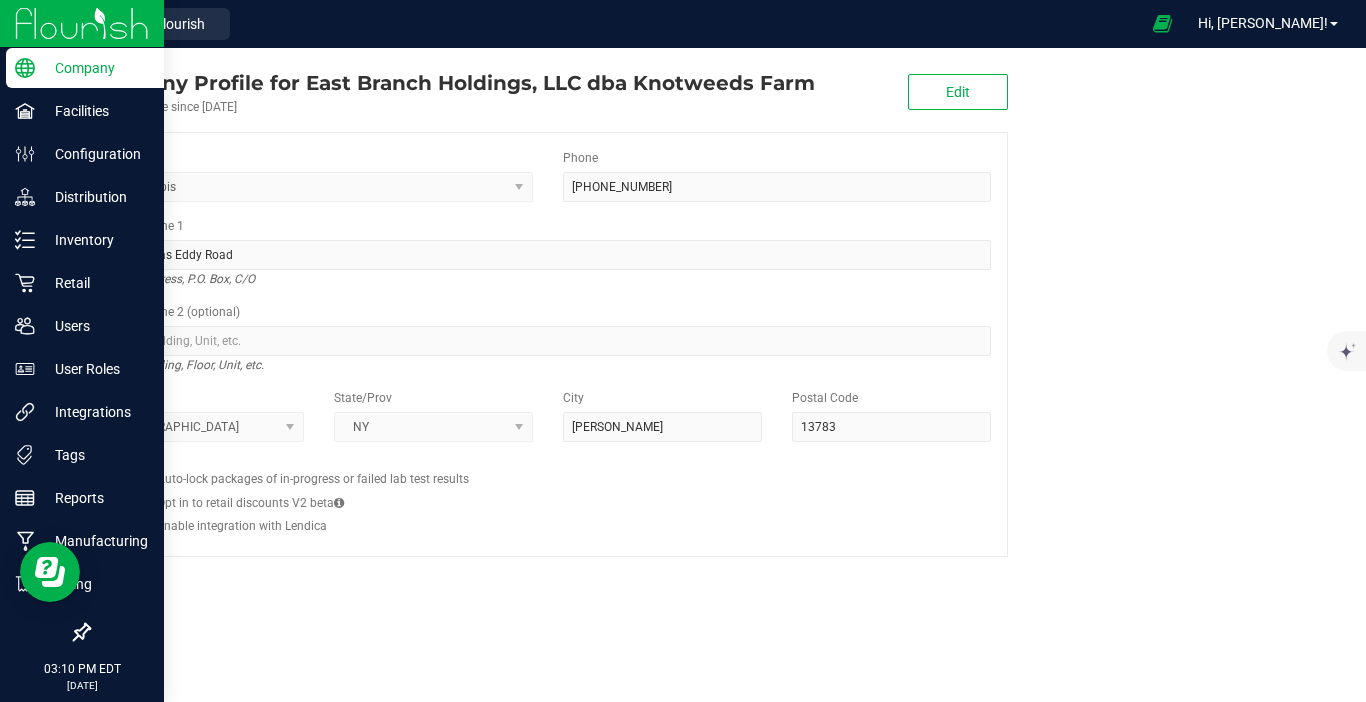 click at bounding box center (82, 23) 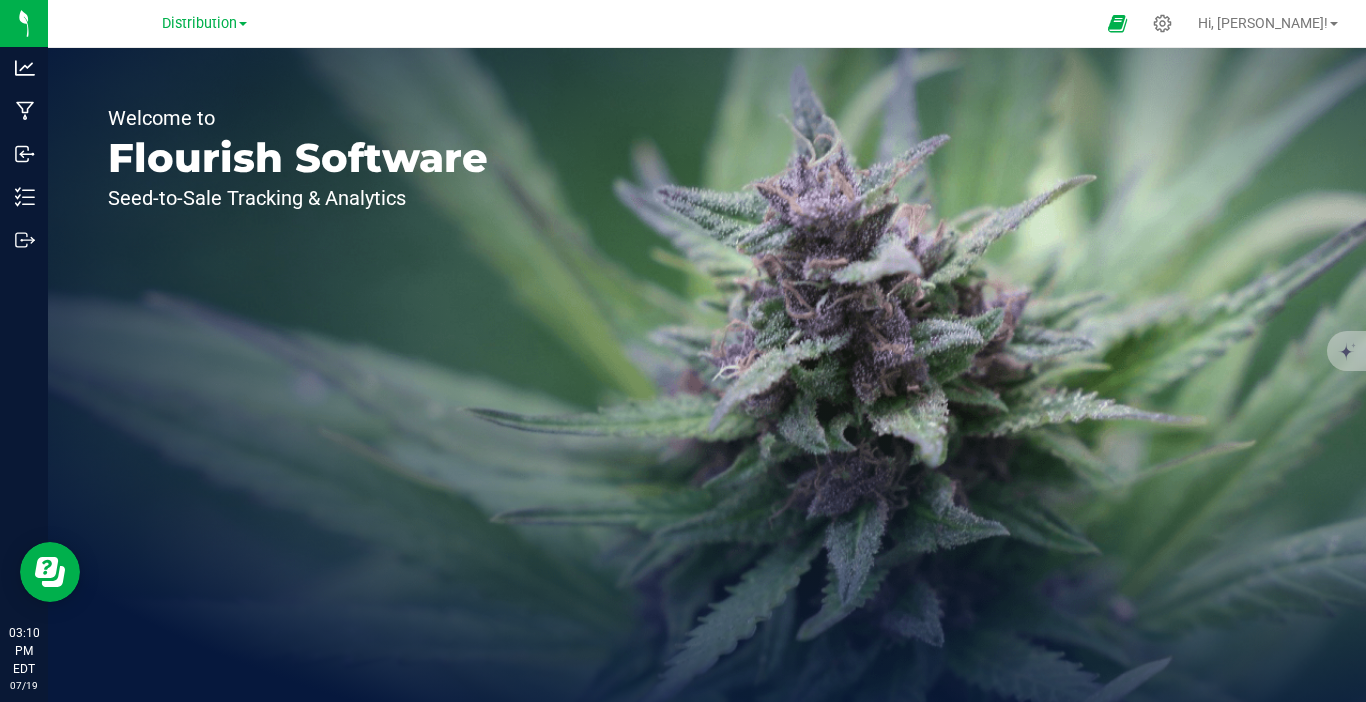 click on "Welcome to" at bounding box center [298, 118] 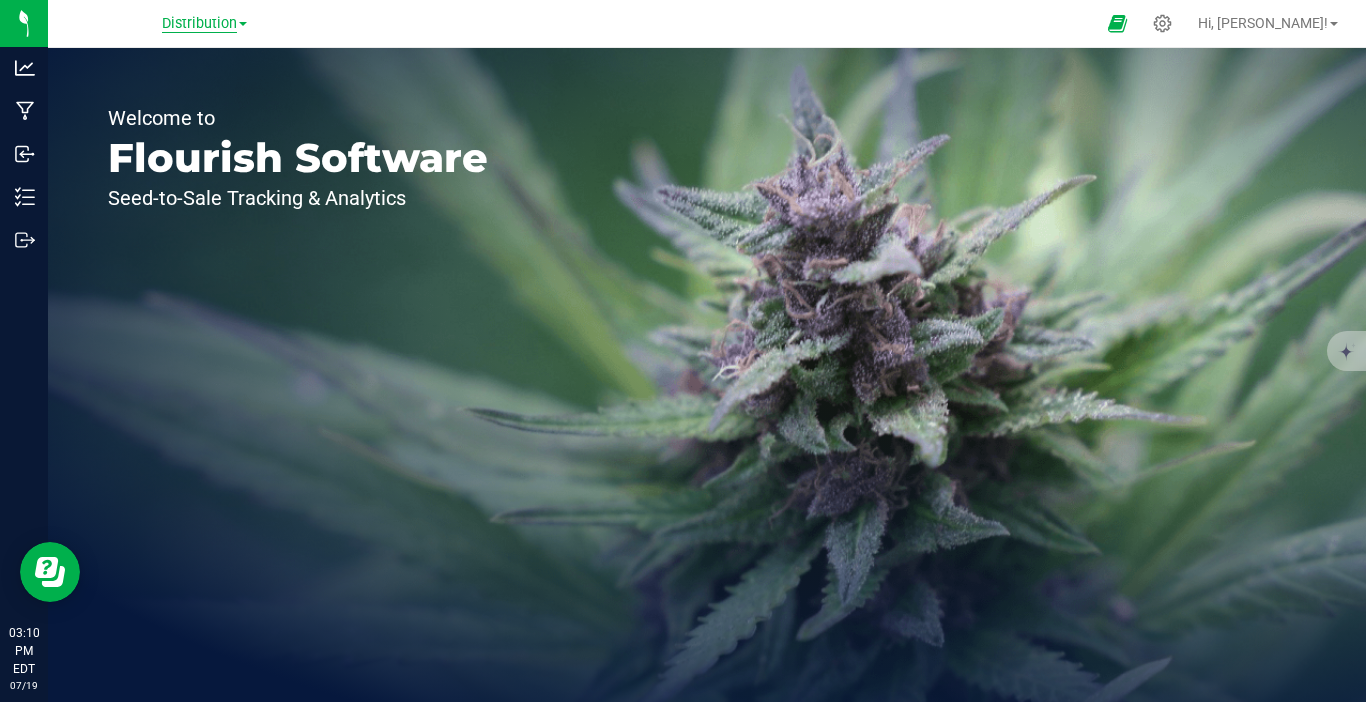 click on "Distribution" at bounding box center [199, 24] 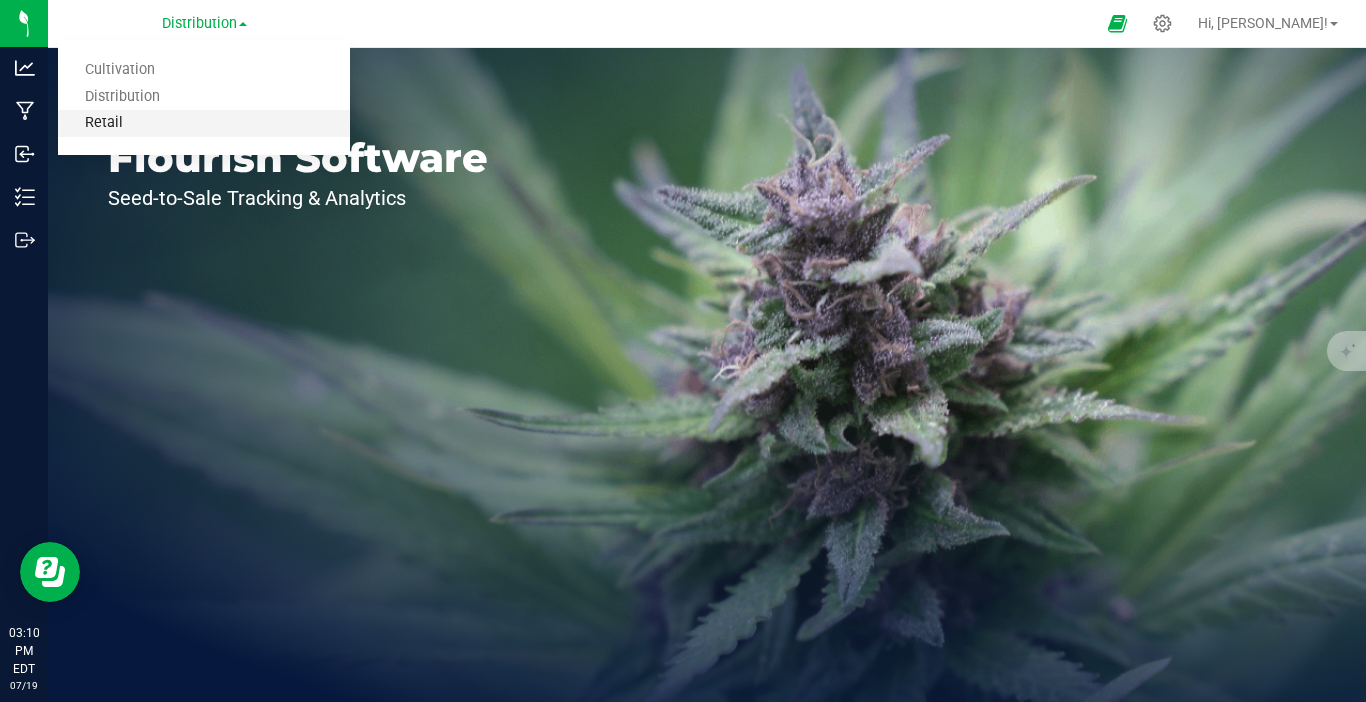click on "Retail" at bounding box center (204, 123) 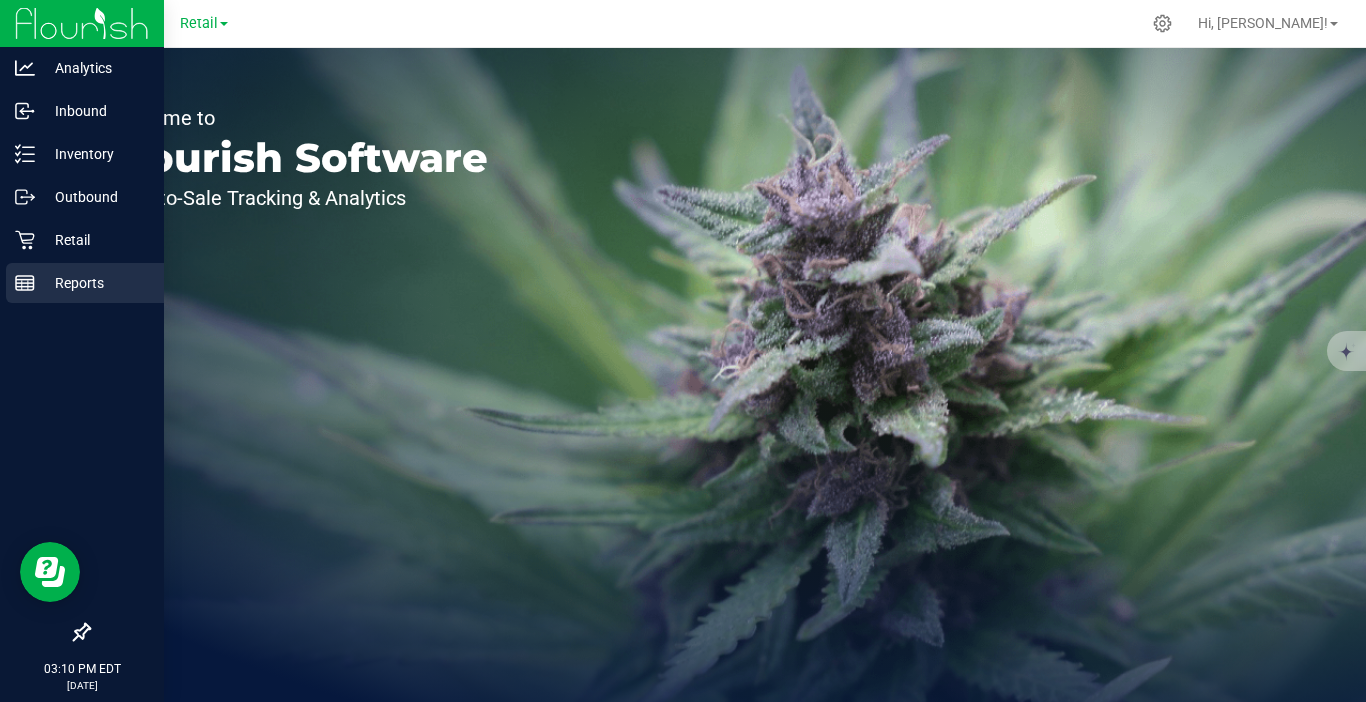 click 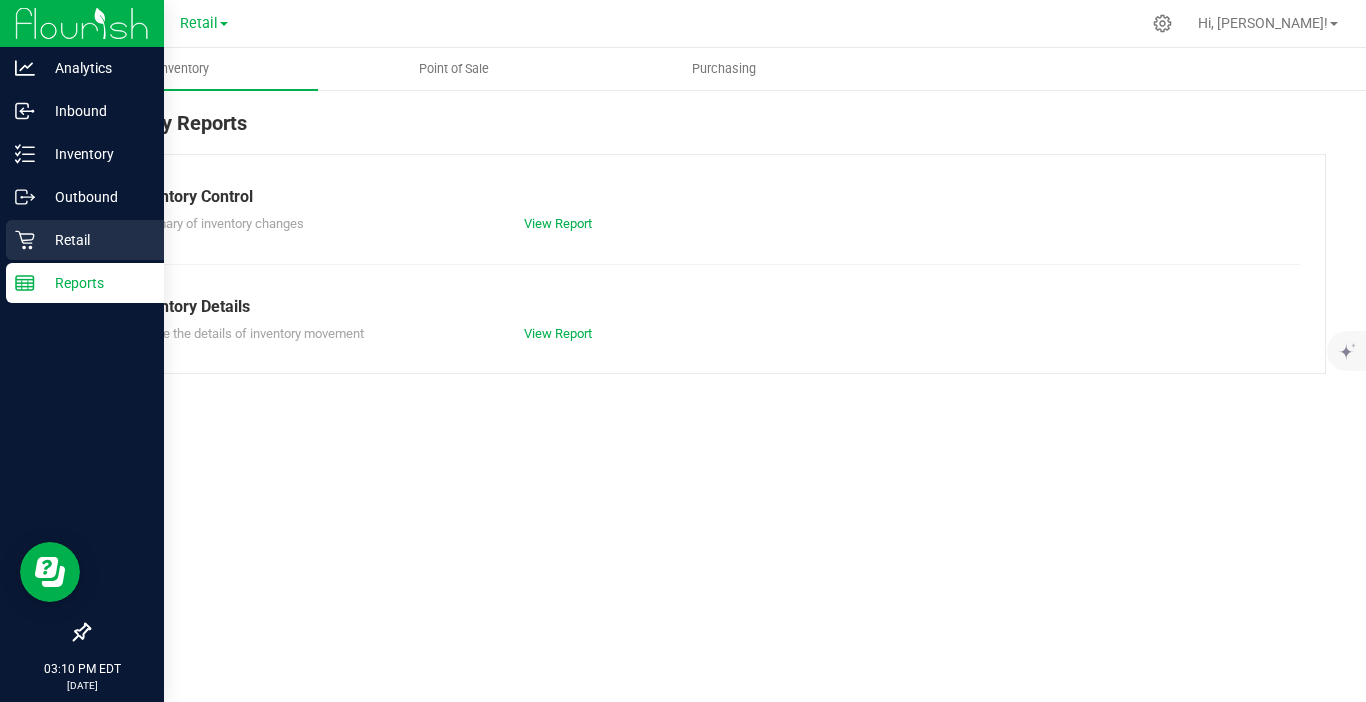 click on "Retail" at bounding box center [95, 240] 